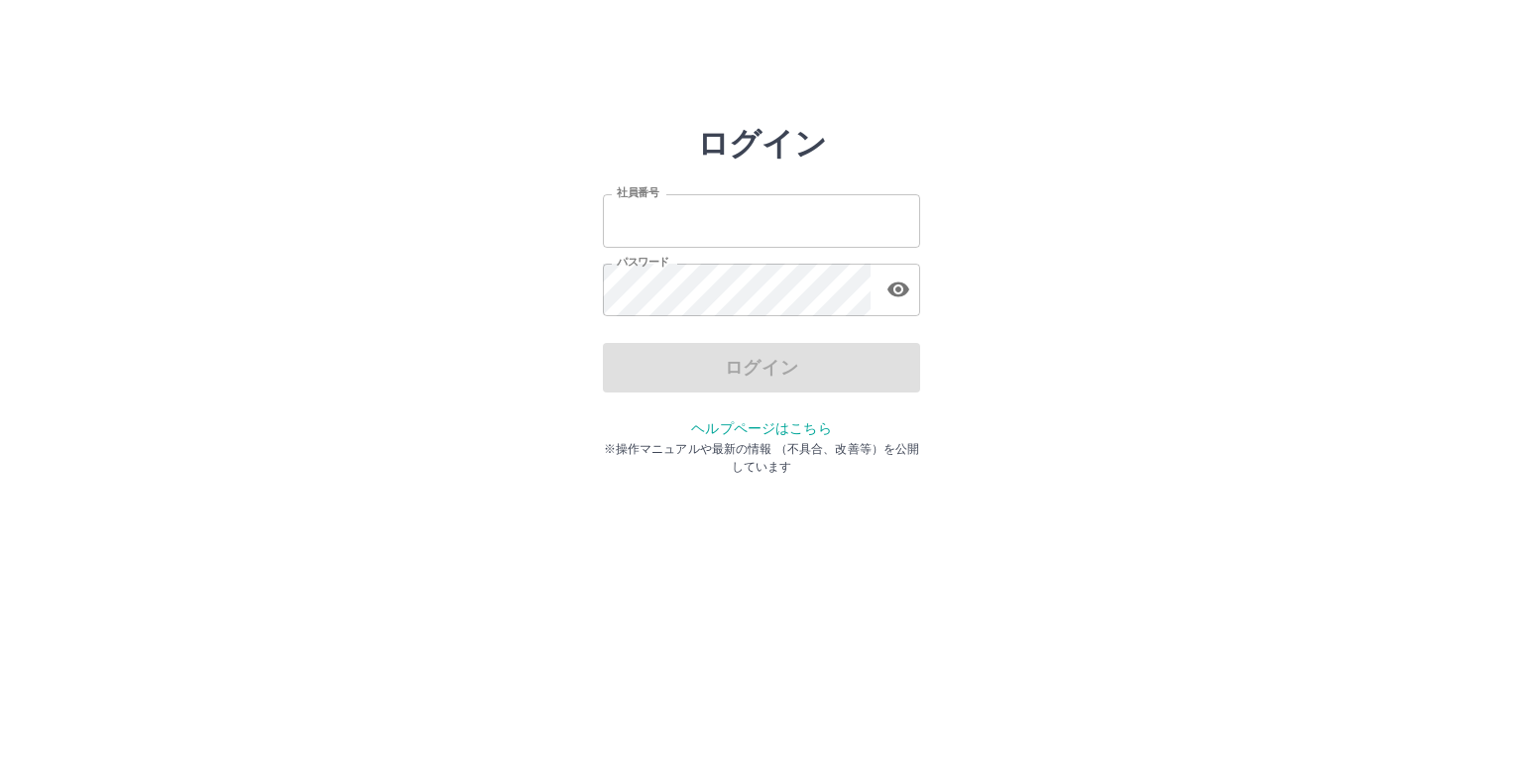 scroll, scrollTop: 0, scrollLeft: 0, axis: both 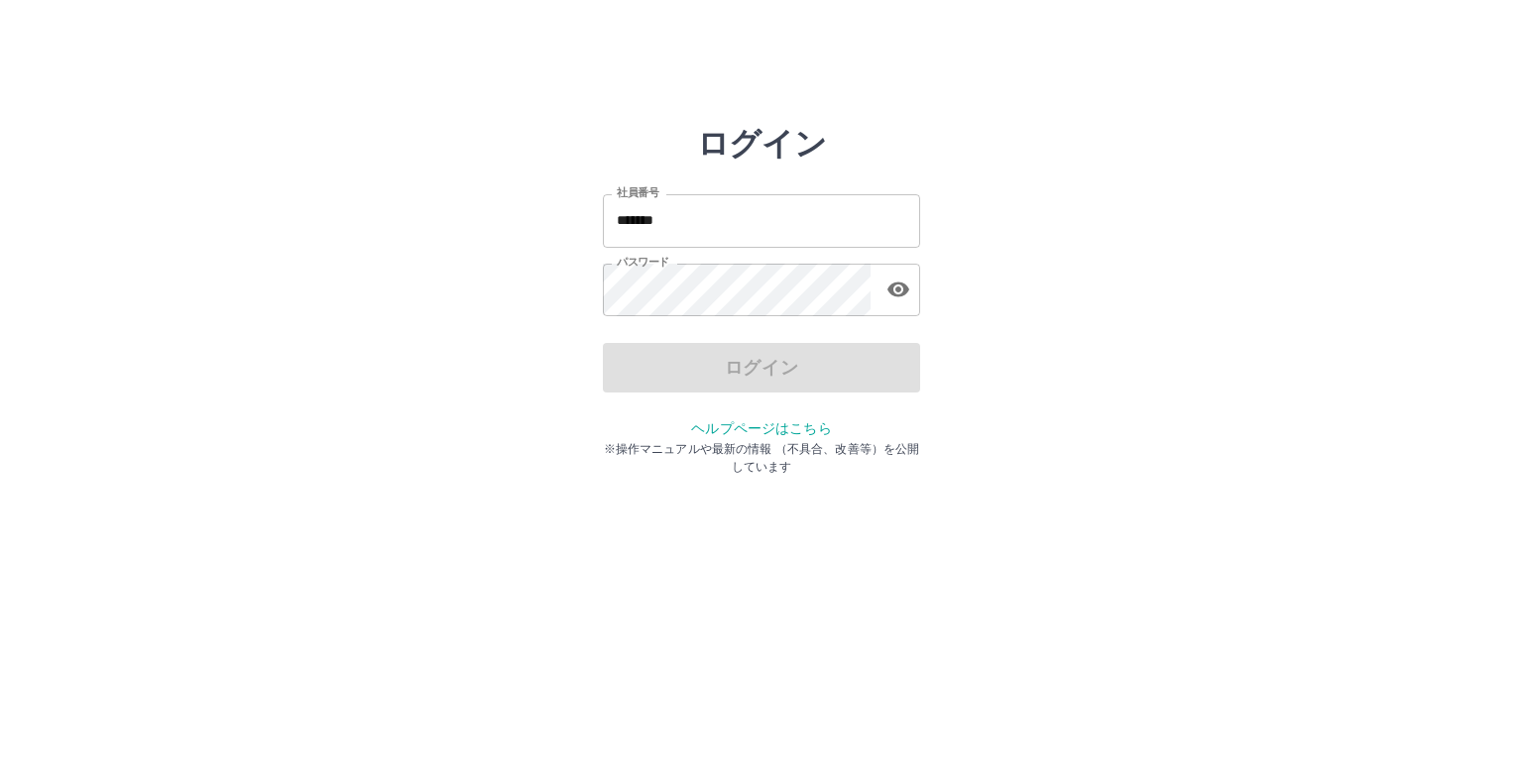 click on "ログイン" at bounding box center (762, 368) 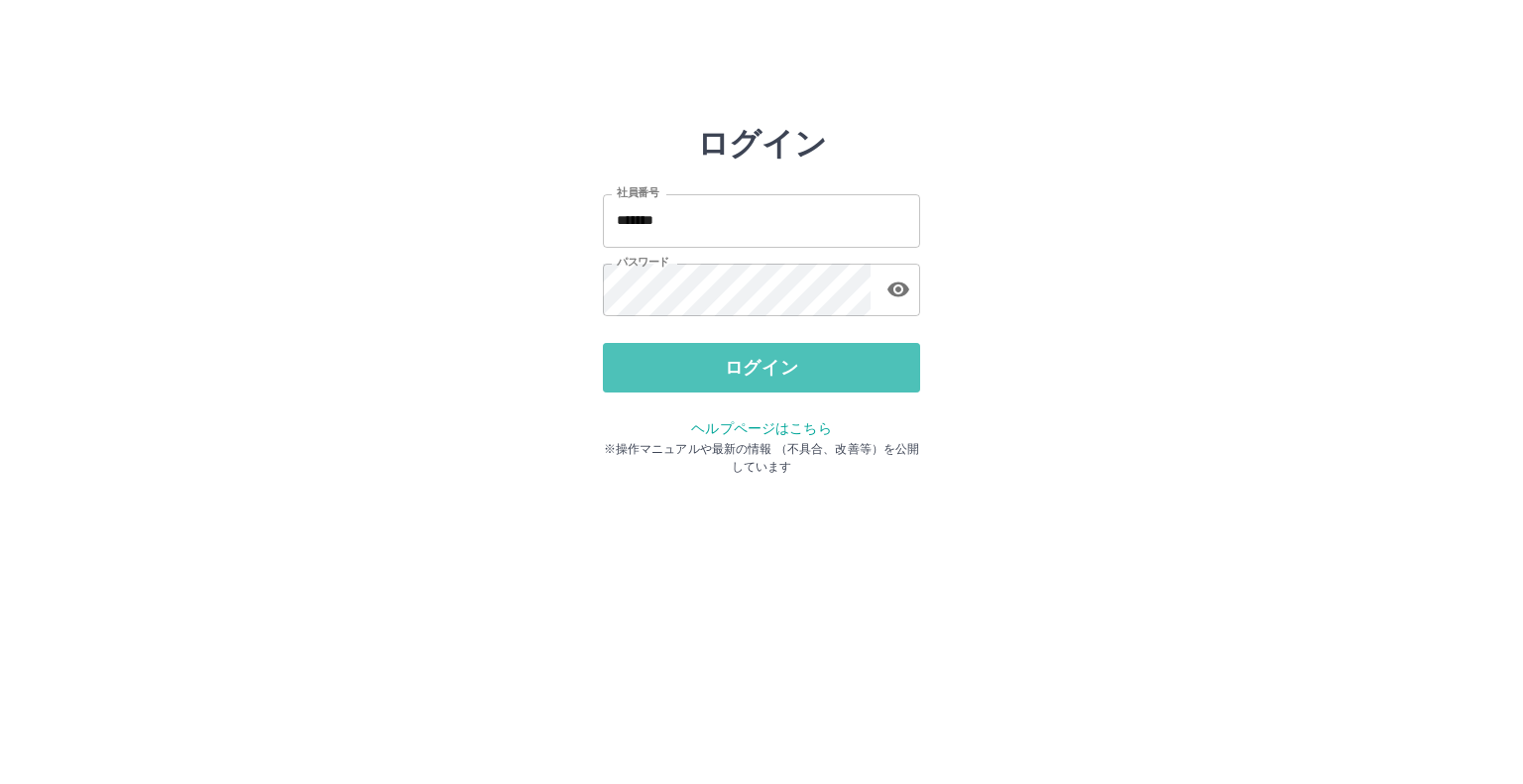 click on "ログイン" at bounding box center (762, 368) 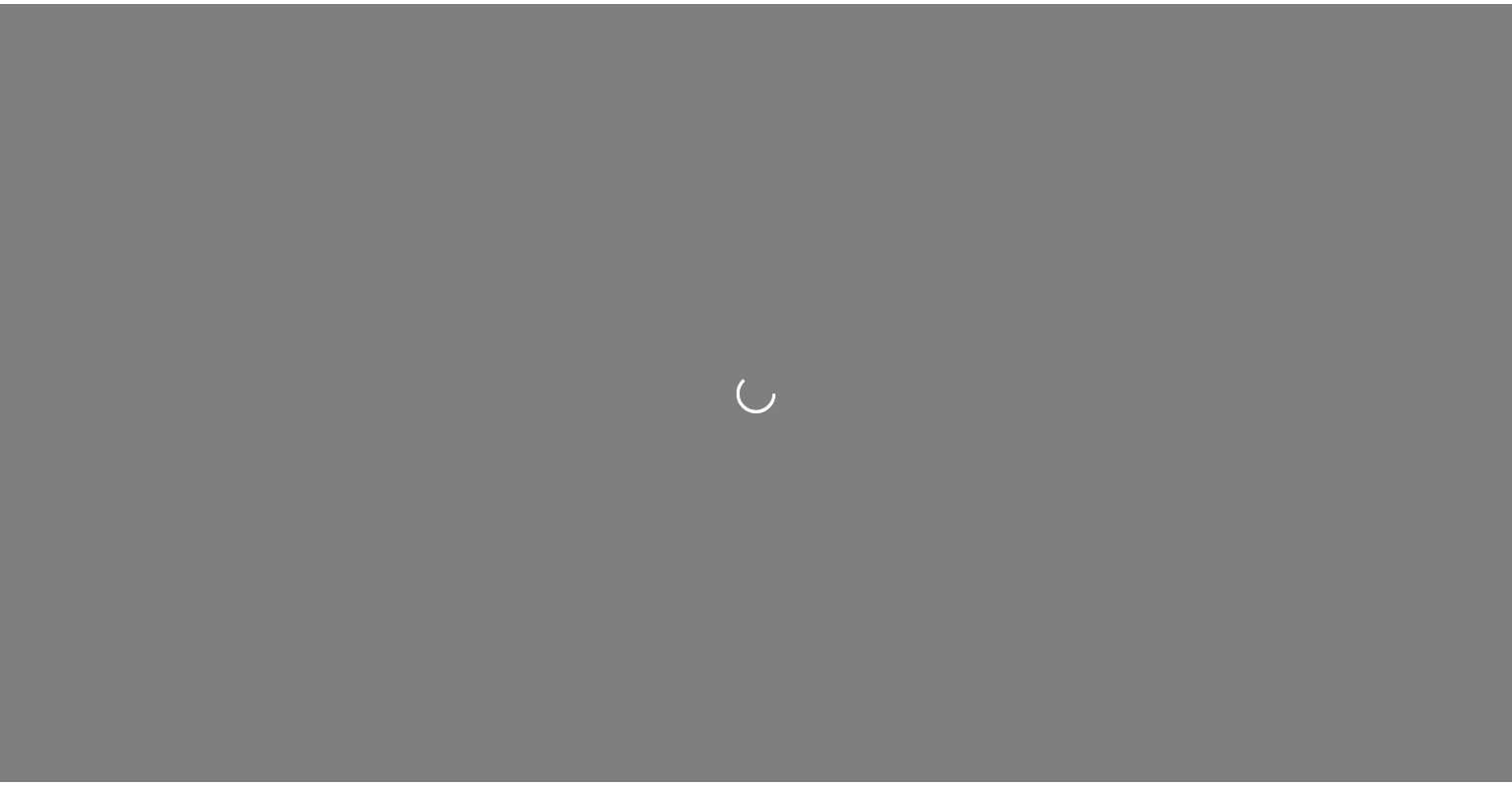 scroll, scrollTop: 0, scrollLeft: 0, axis: both 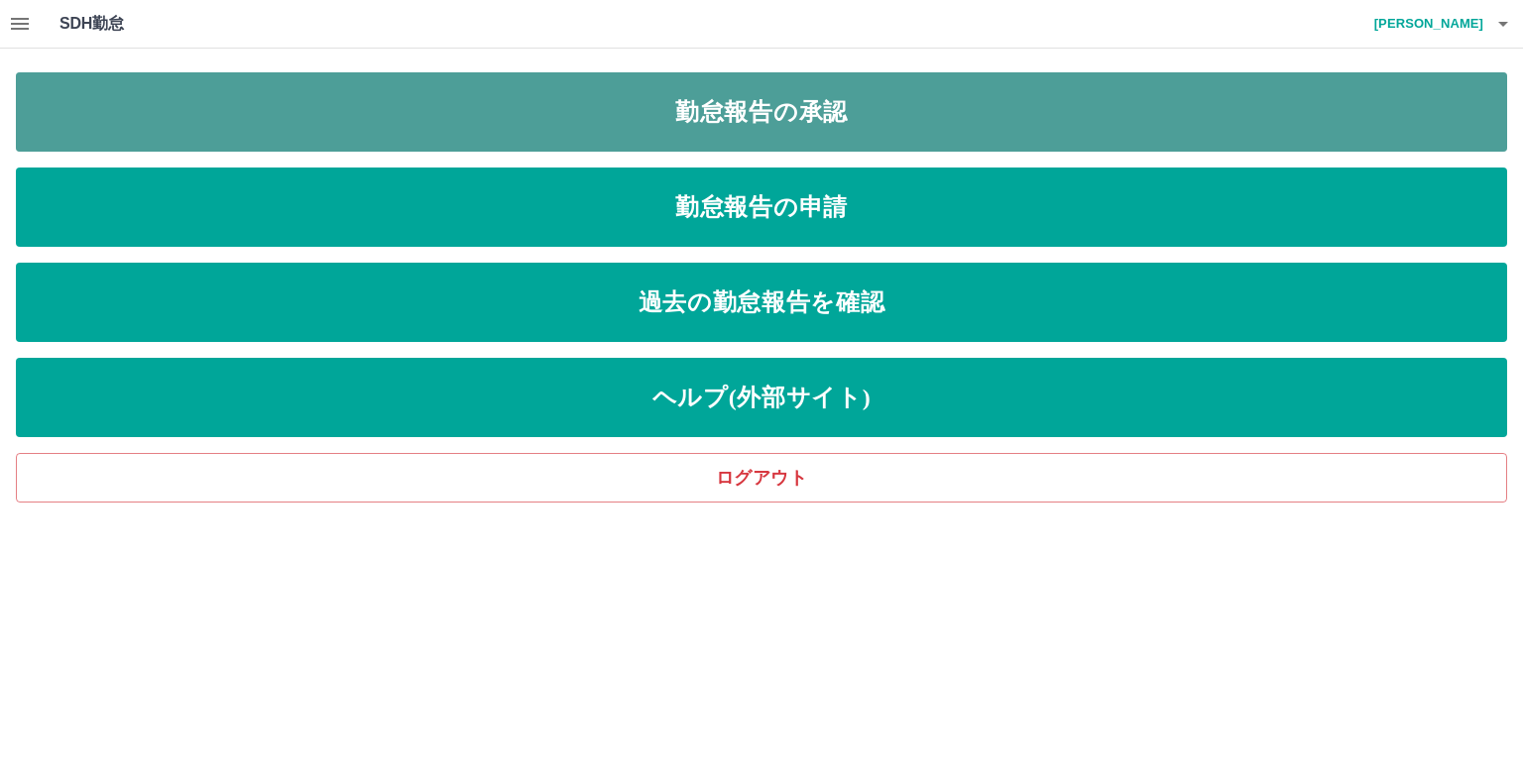 click on "勤怠報告の承認" at bounding box center (762, 112) 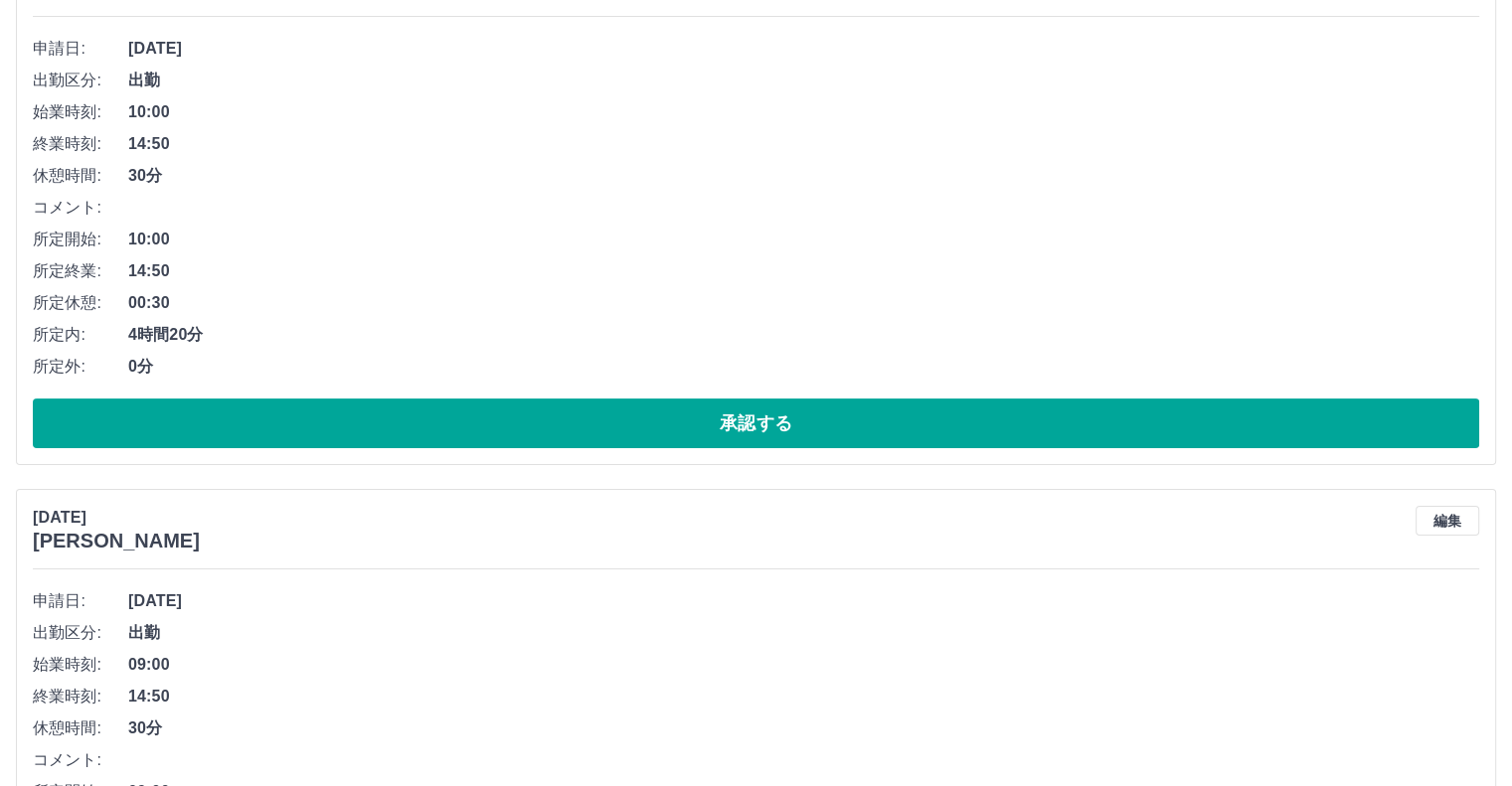 scroll, scrollTop: 497, scrollLeft: 0, axis: vertical 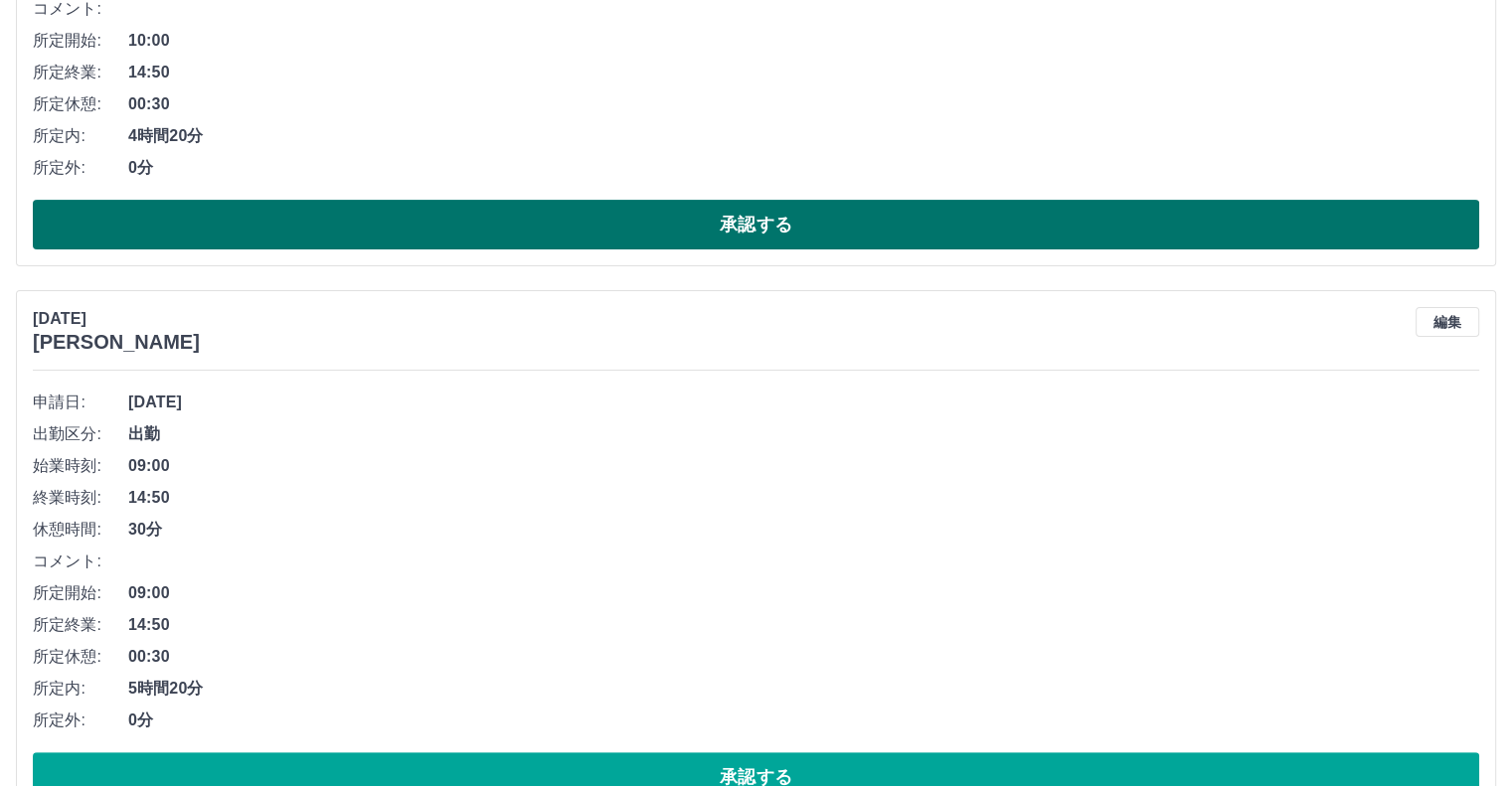 click on "承認する" at bounding box center (756, 225) 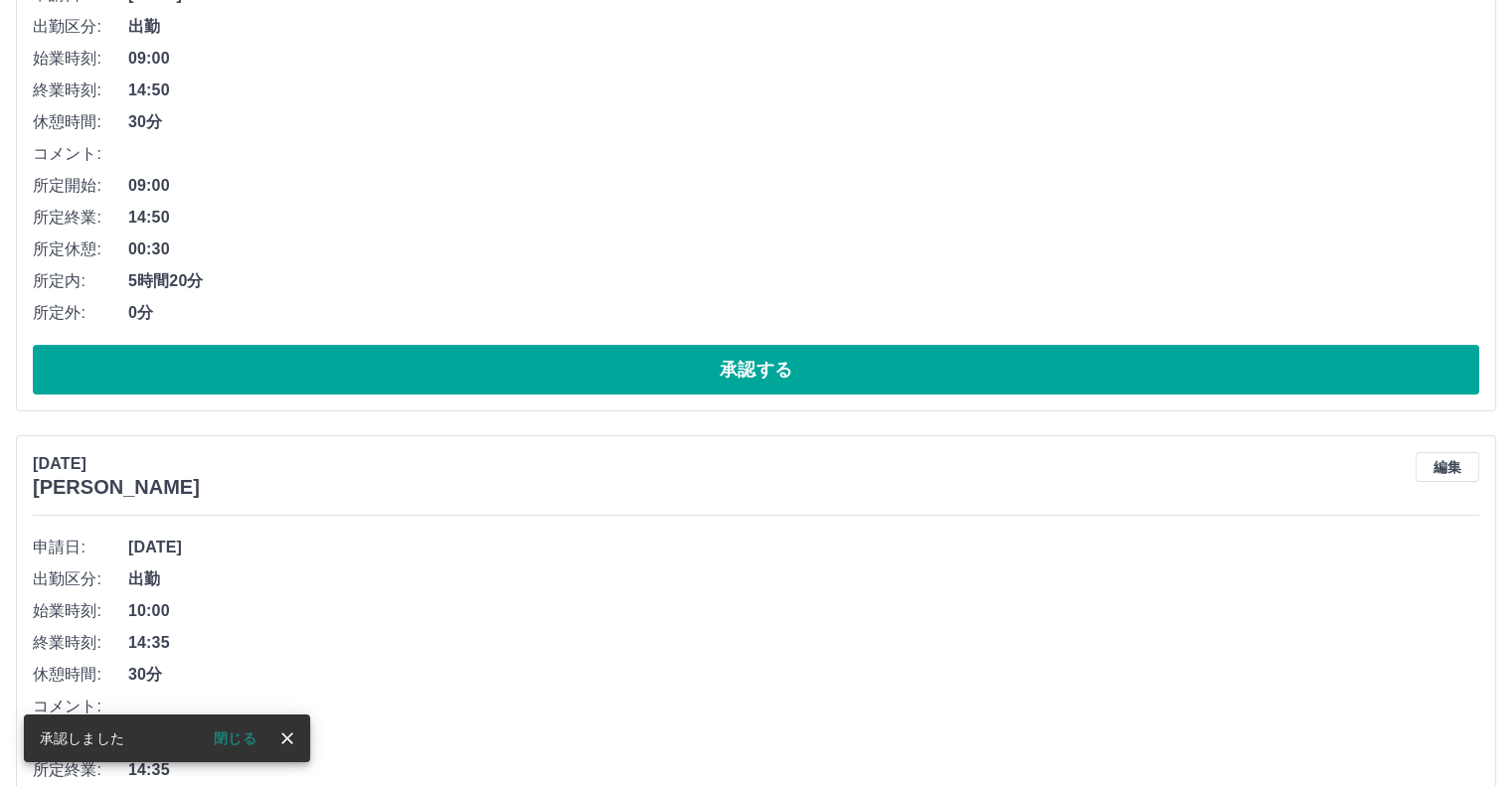 scroll, scrollTop: 397, scrollLeft: 0, axis: vertical 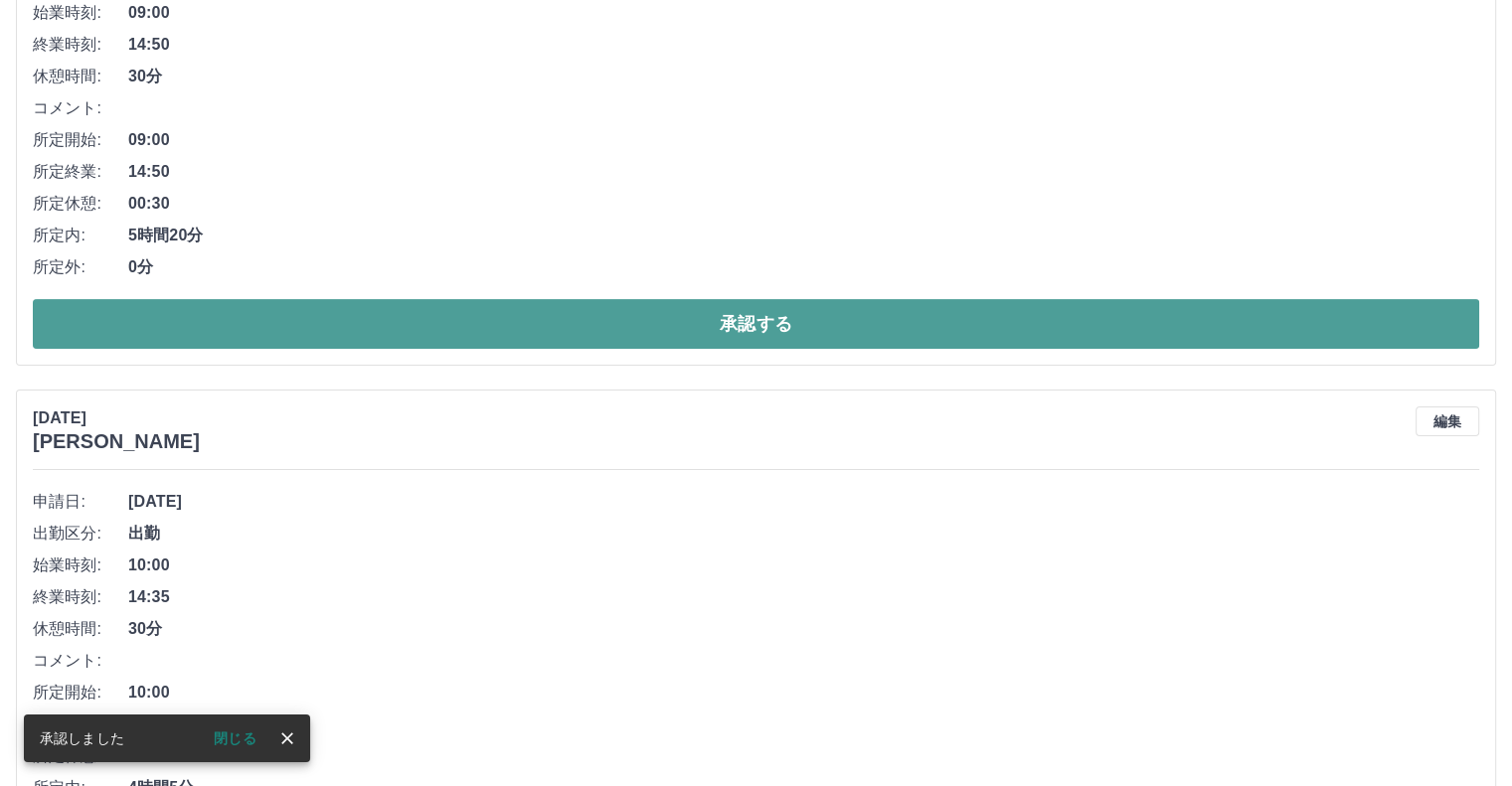 click on "承認する" at bounding box center [756, 324] 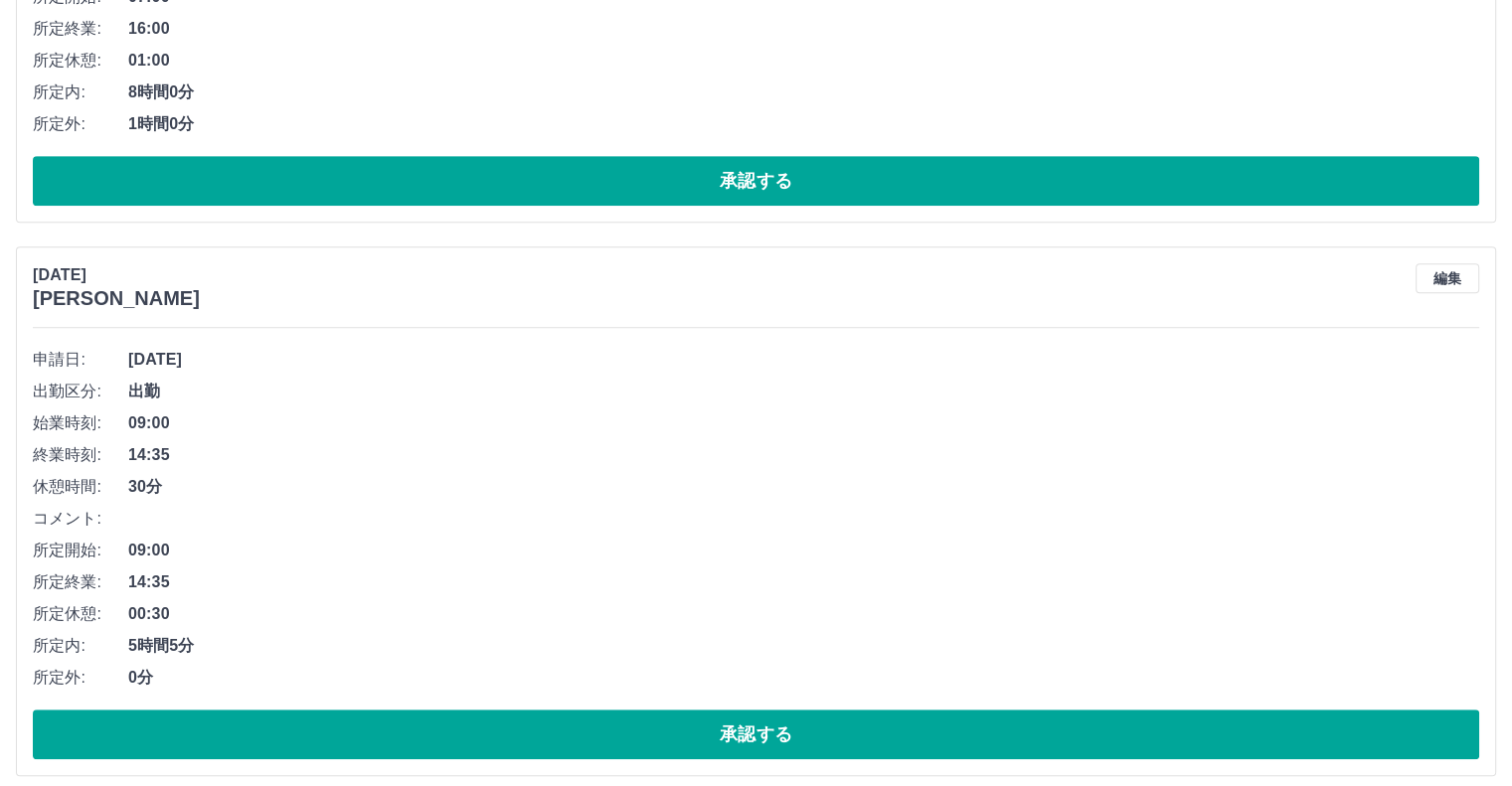 scroll, scrollTop: 1105, scrollLeft: 0, axis: vertical 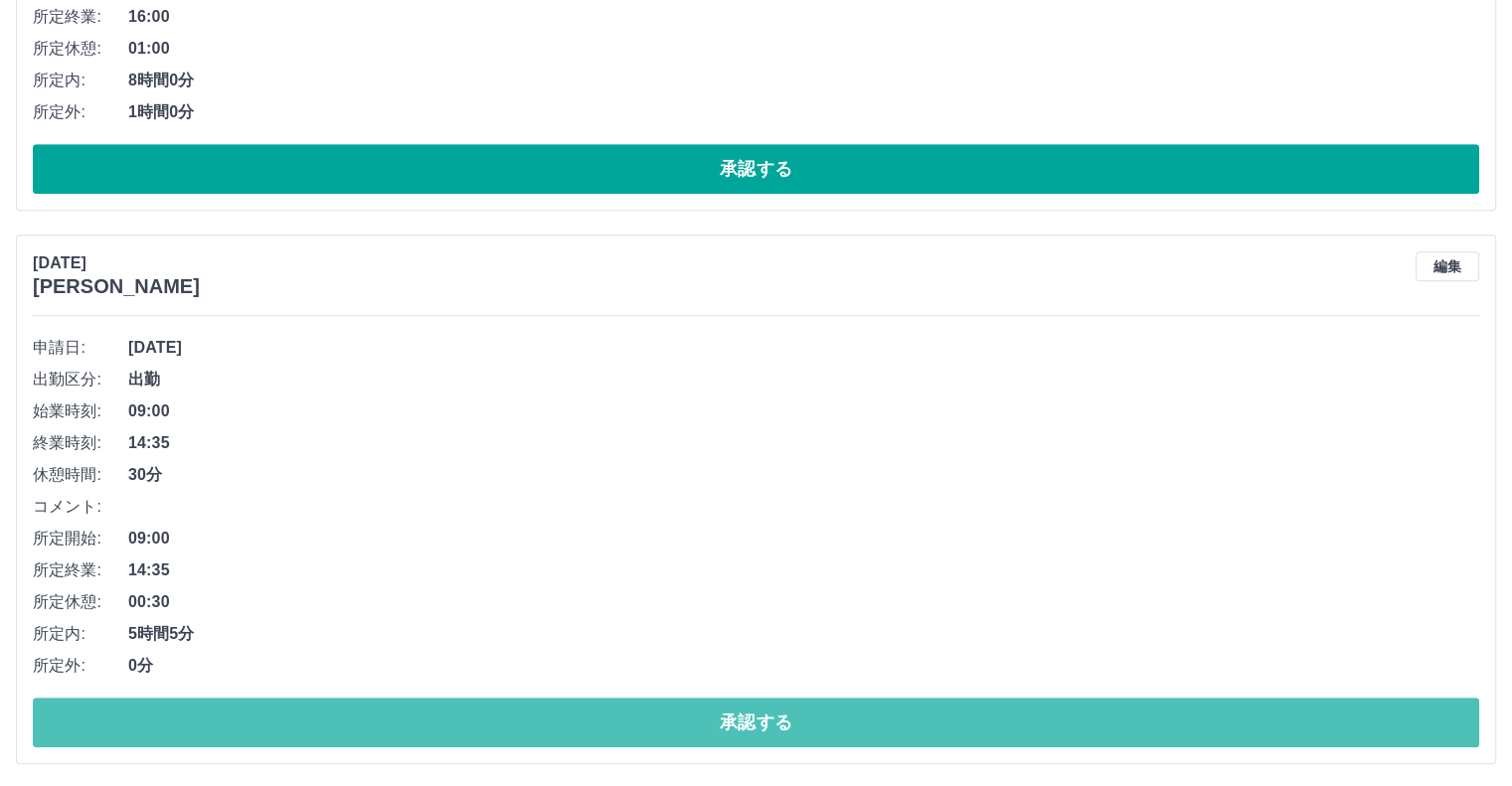 click on "承認する" at bounding box center [756, 722] 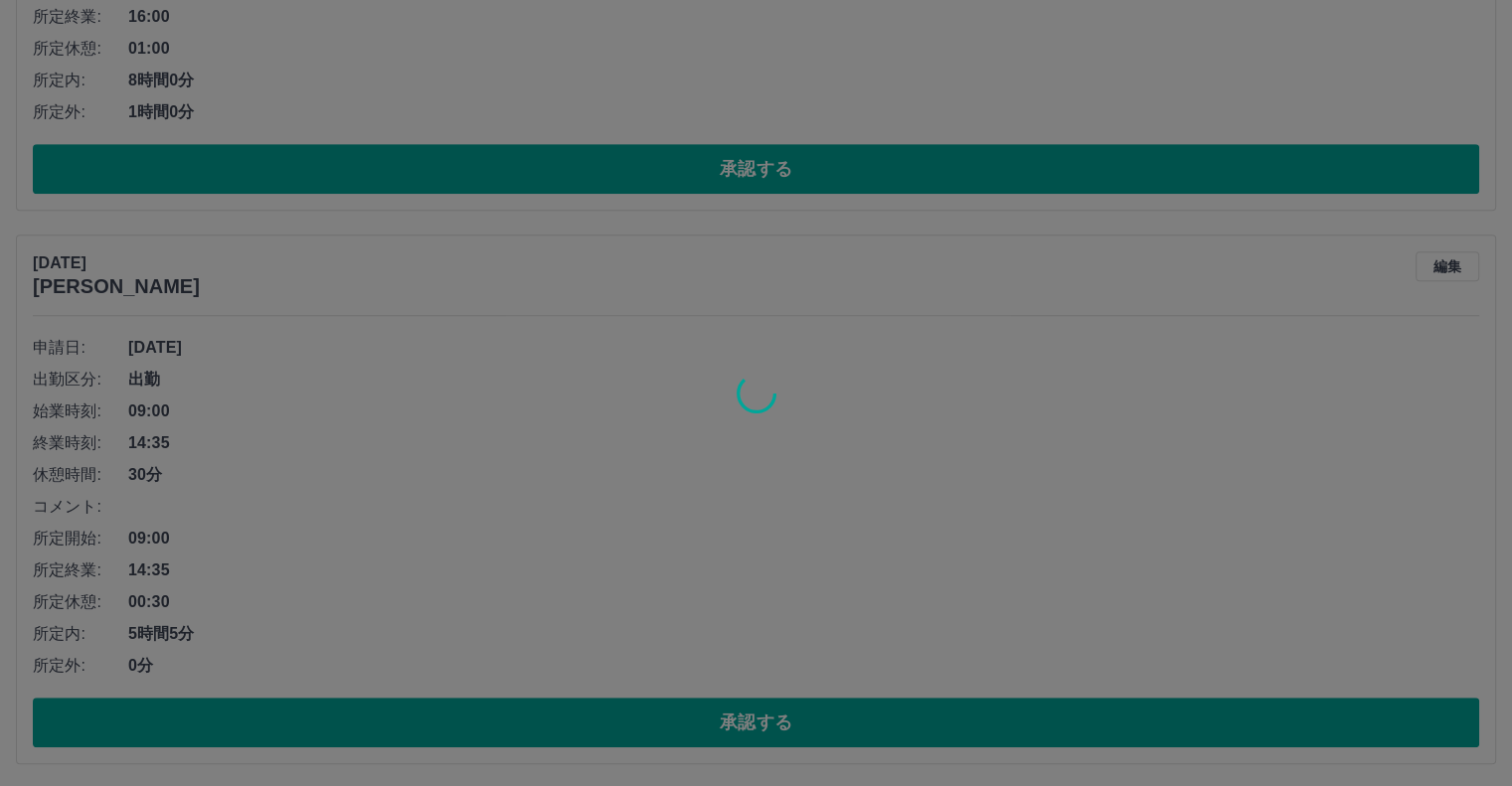 scroll, scrollTop: 553, scrollLeft: 0, axis: vertical 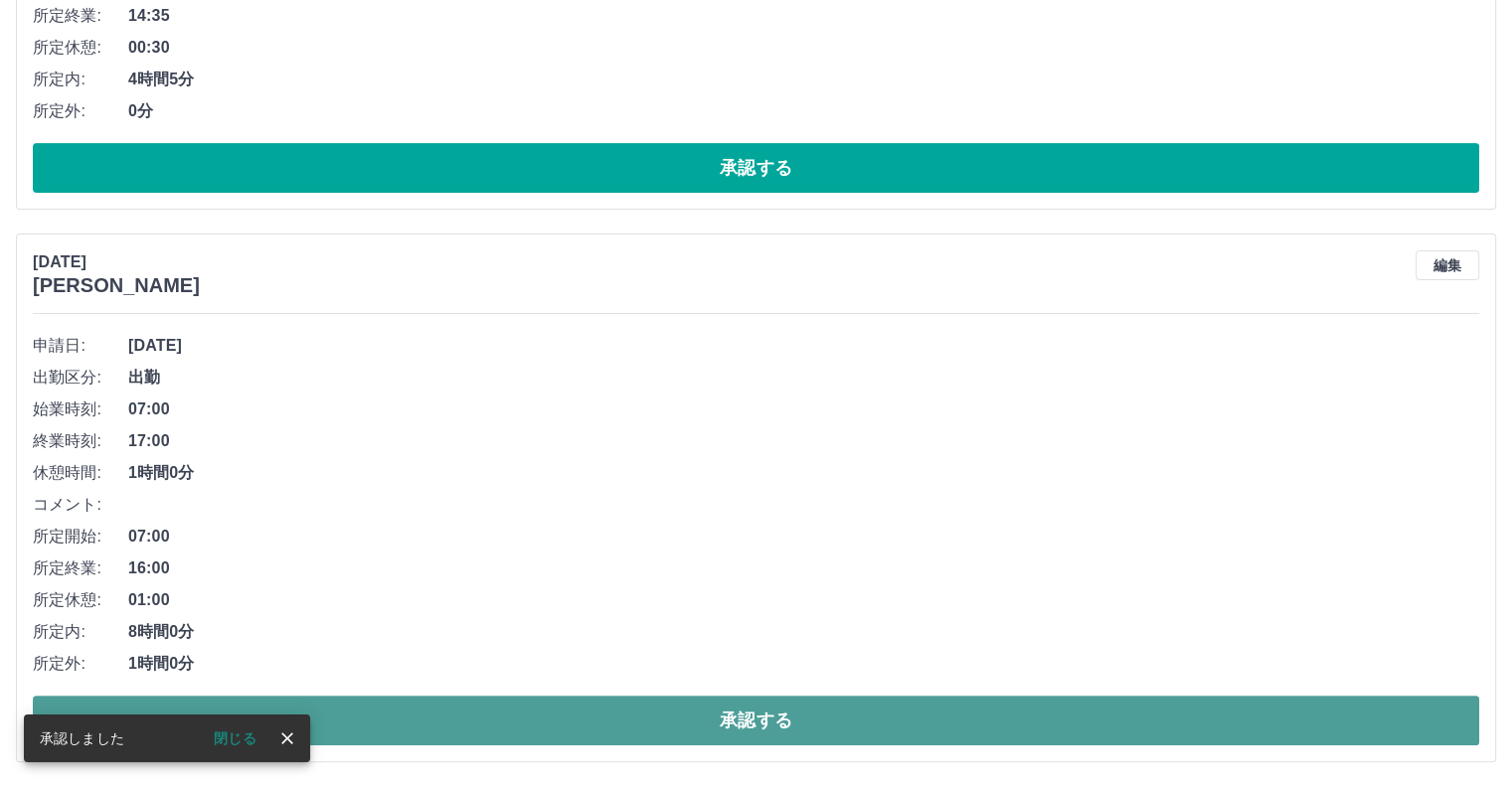 click on "承認する" at bounding box center (756, 720) 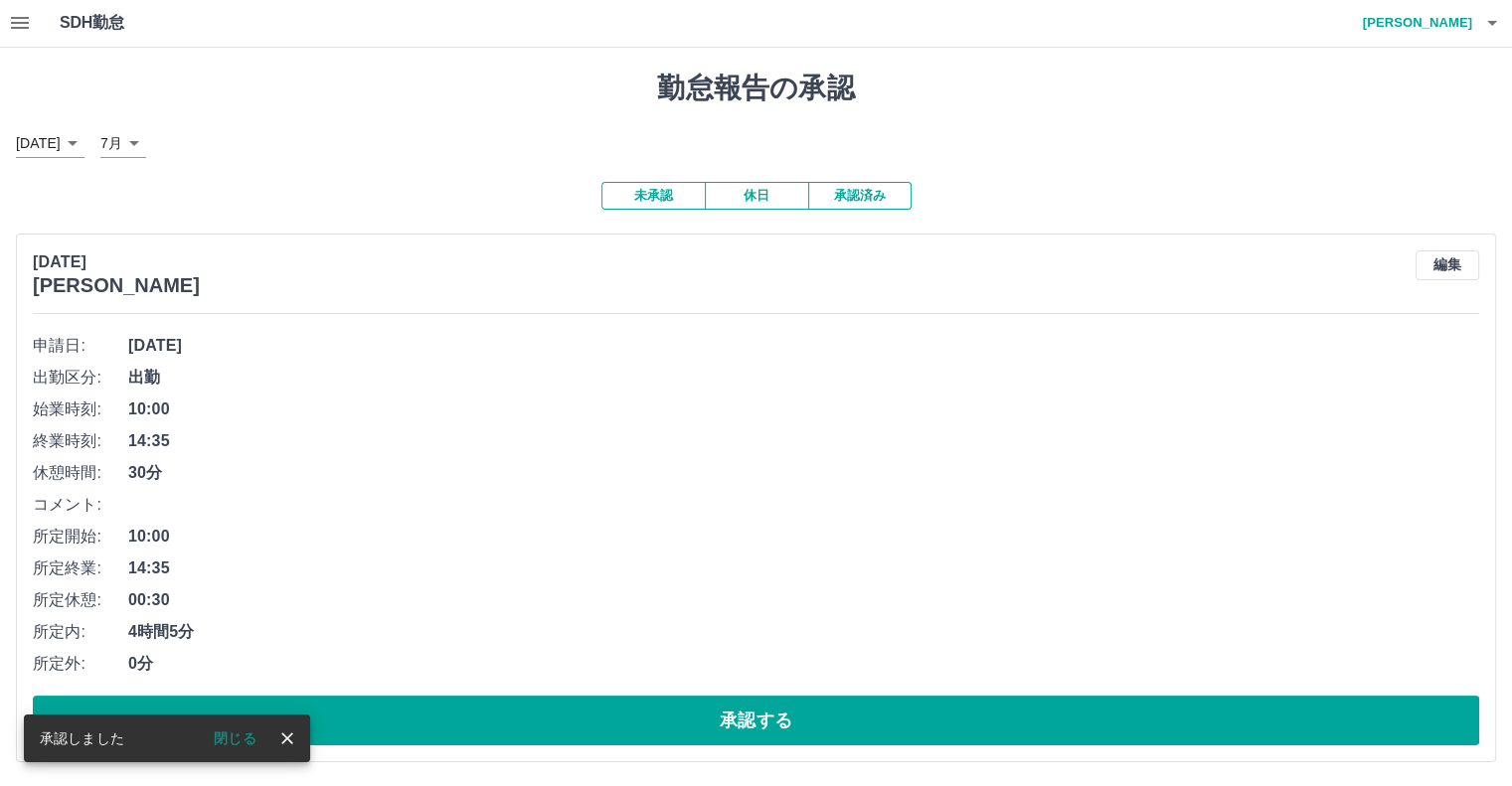 scroll, scrollTop: 1, scrollLeft: 0, axis: vertical 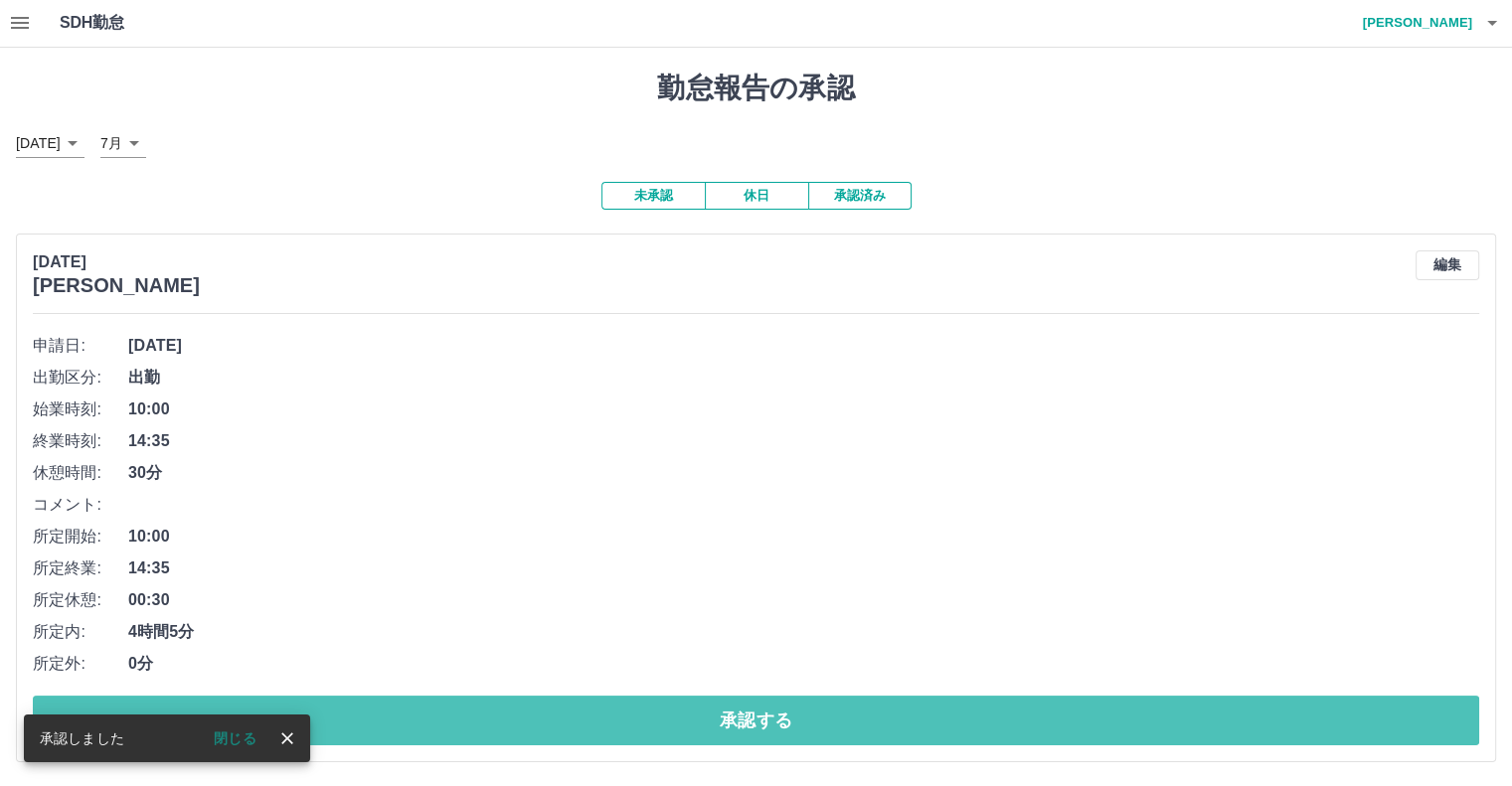 click on "承認する" at bounding box center (756, 720) 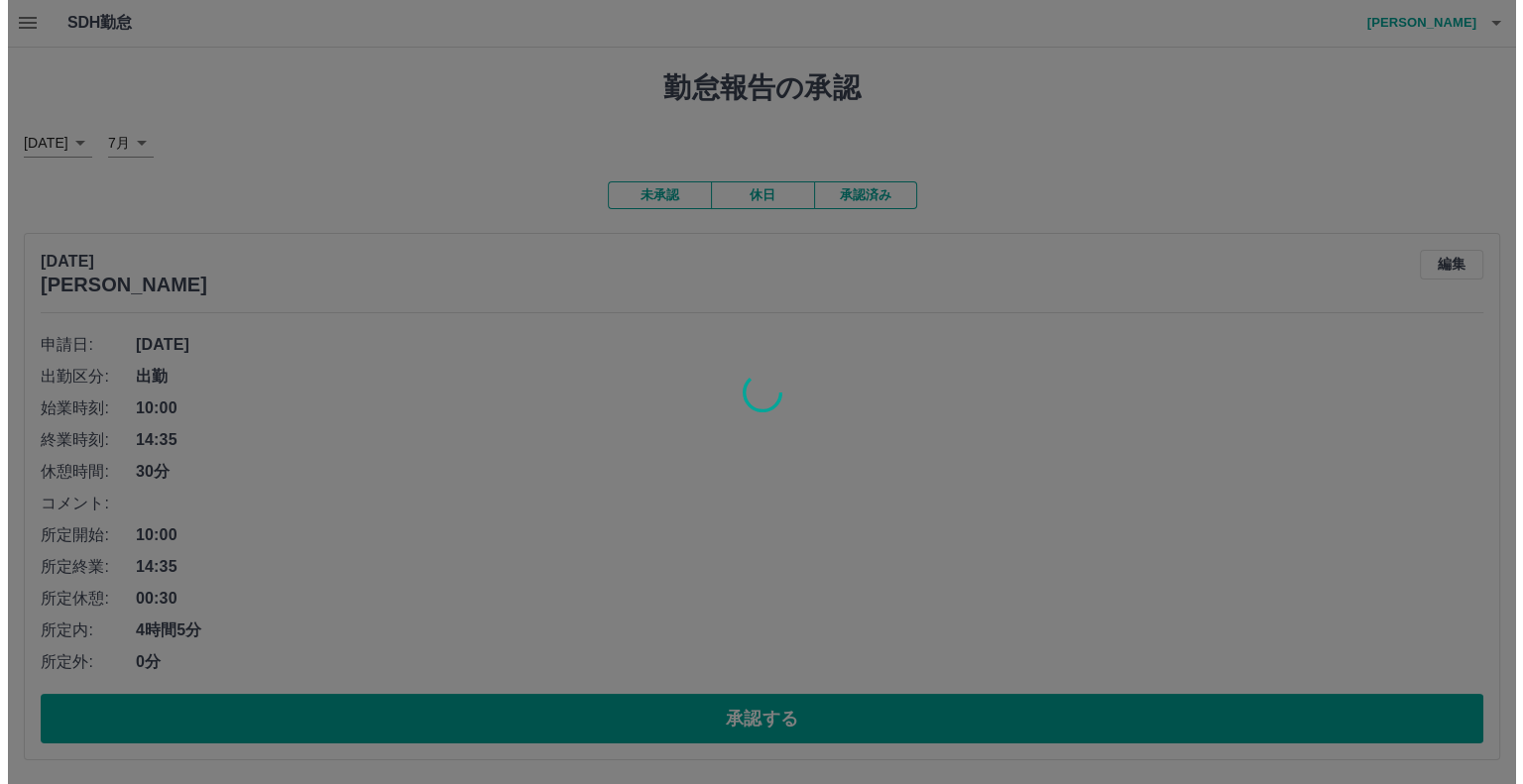 scroll, scrollTop: 0, scrollLeft: 0, axis: both 